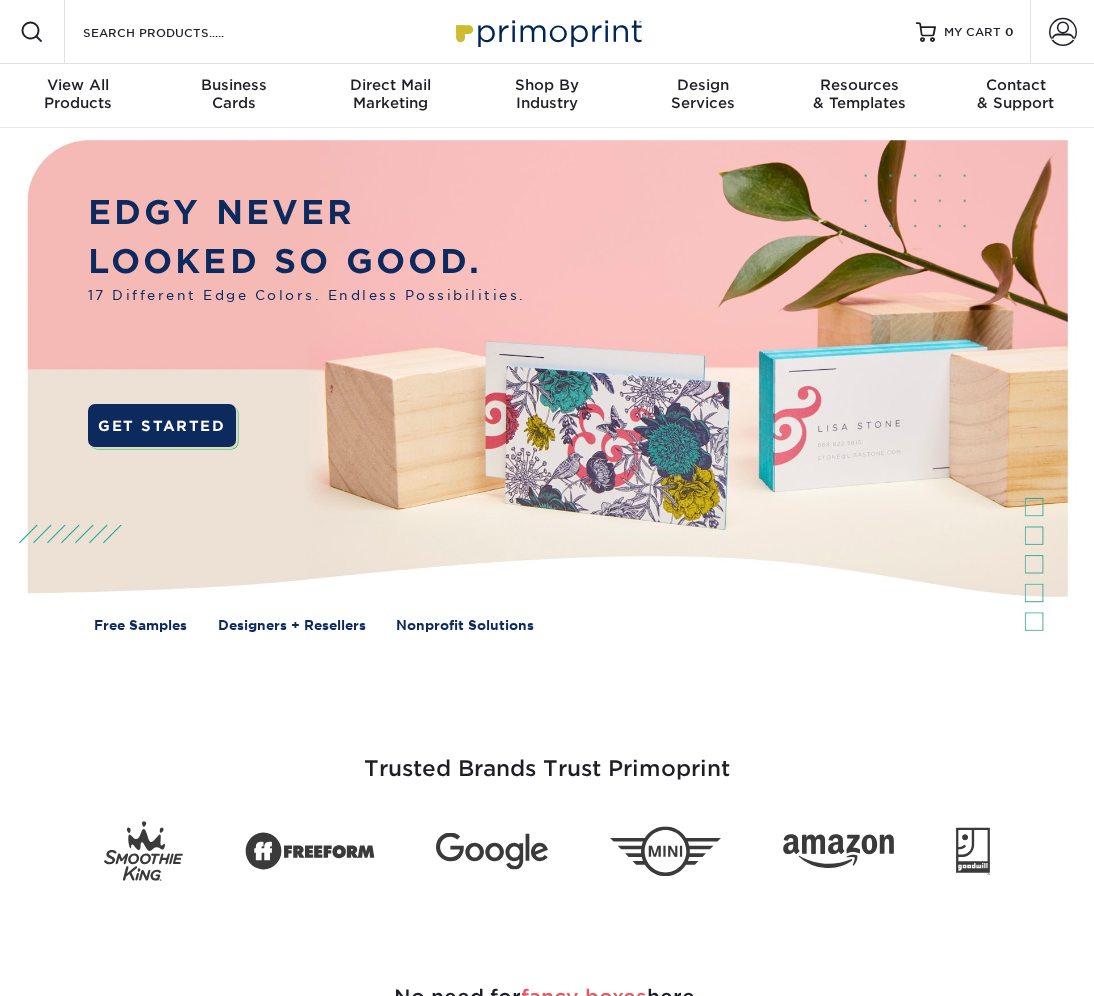 scroll, scrollTop: 0, scrollLeft: 0, axis: both 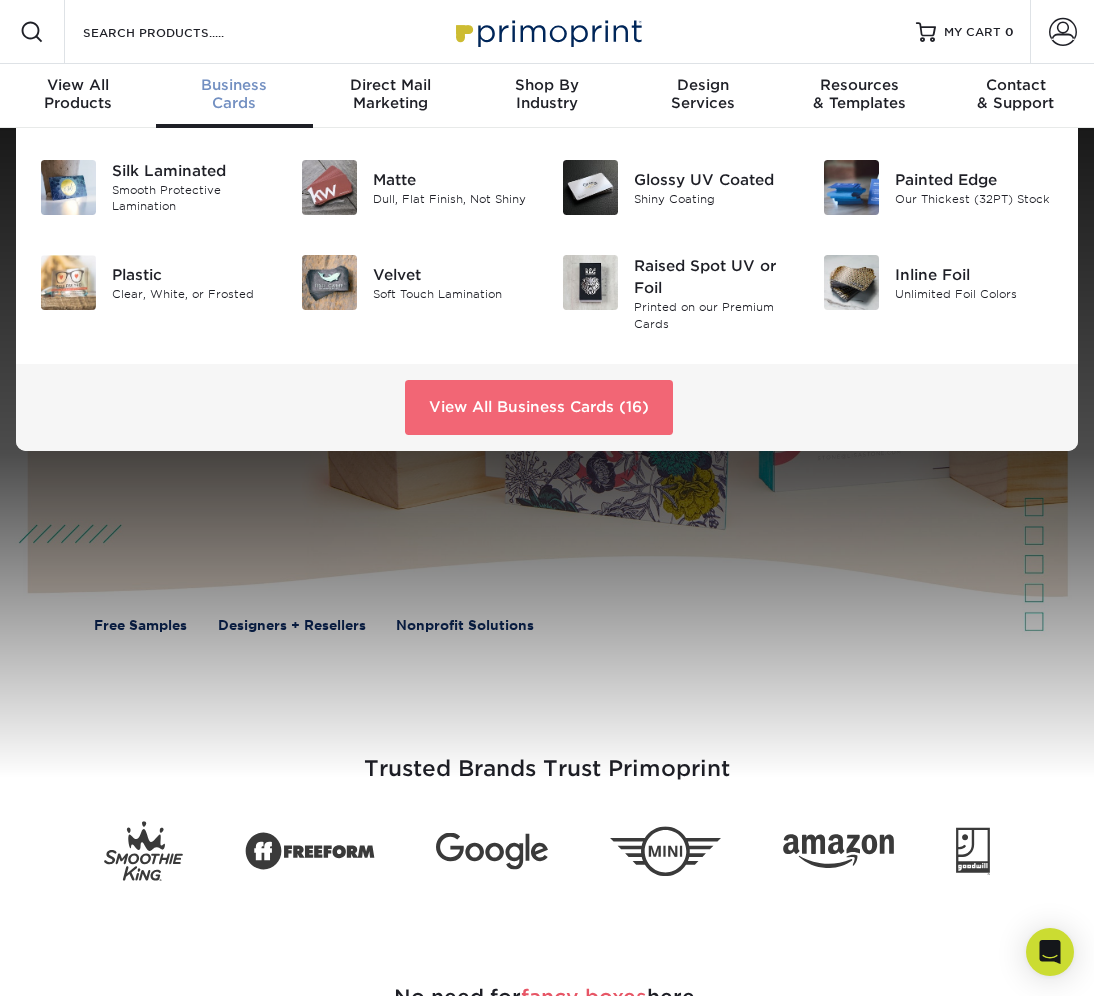 click on "View All Business Cards (16)" at bounding box center [539, 407] 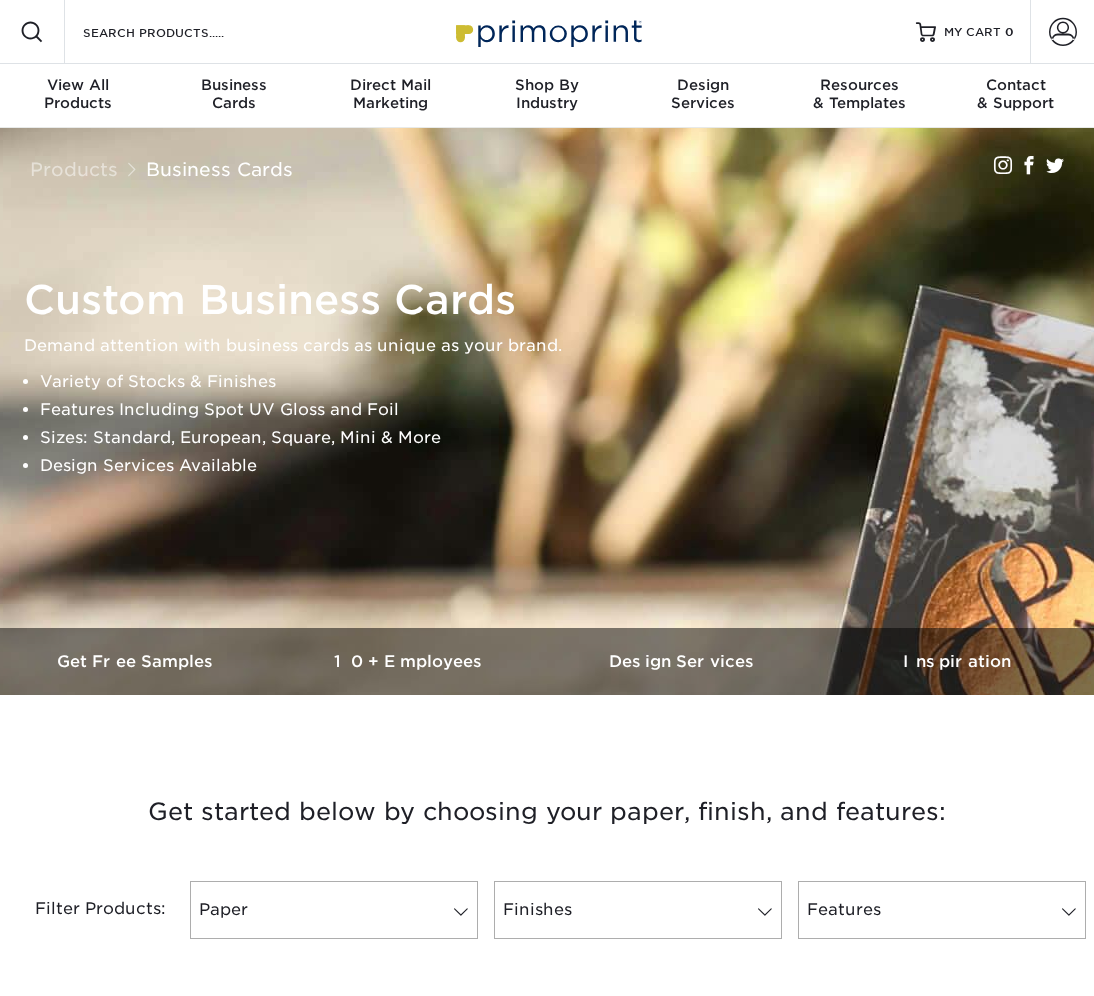 scroll, scrollTop: 0, scrollLeft: 0, axis: both 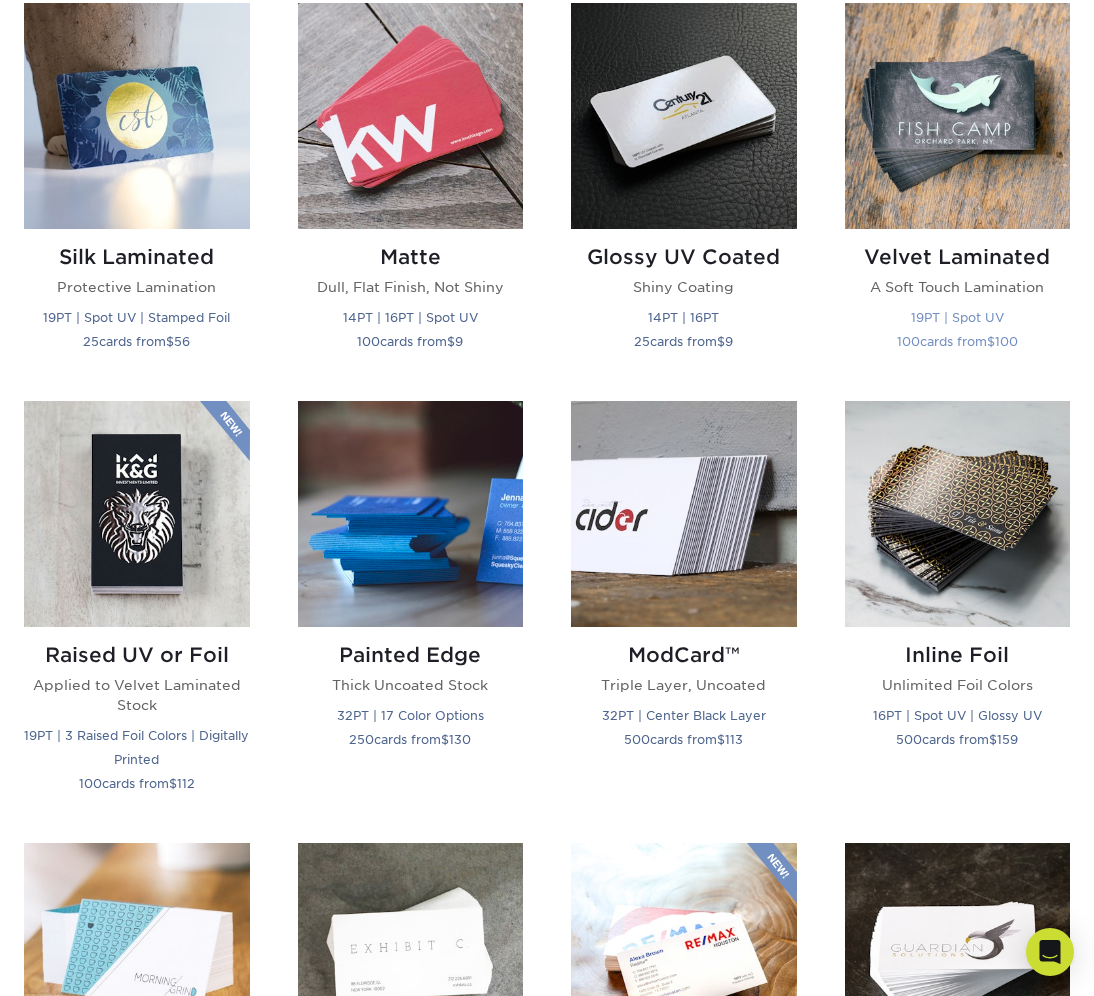 click on "100  cards from  $ 100" at bounding box center (957, 341) 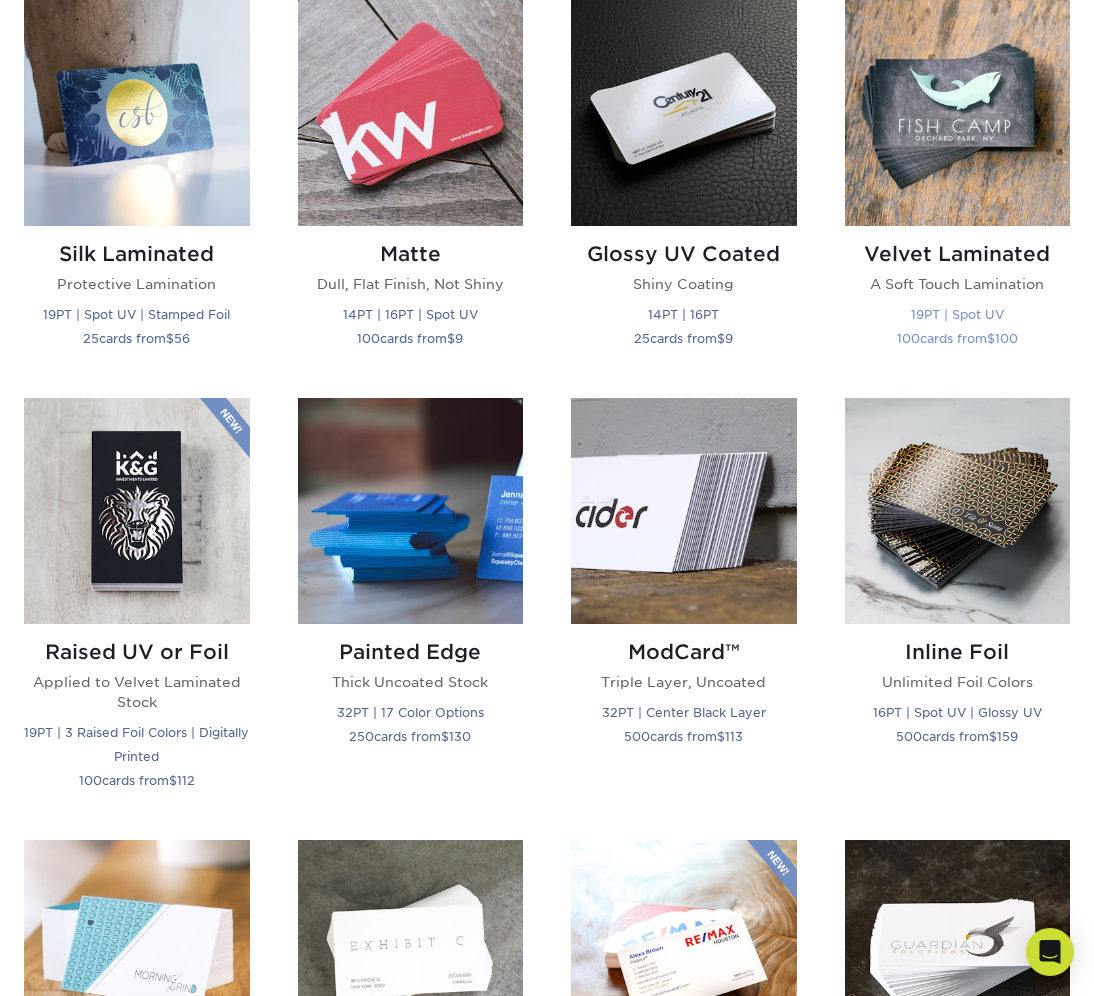 scroll, scrollTop: 1010, scrollLeft: 0, axis: vertical 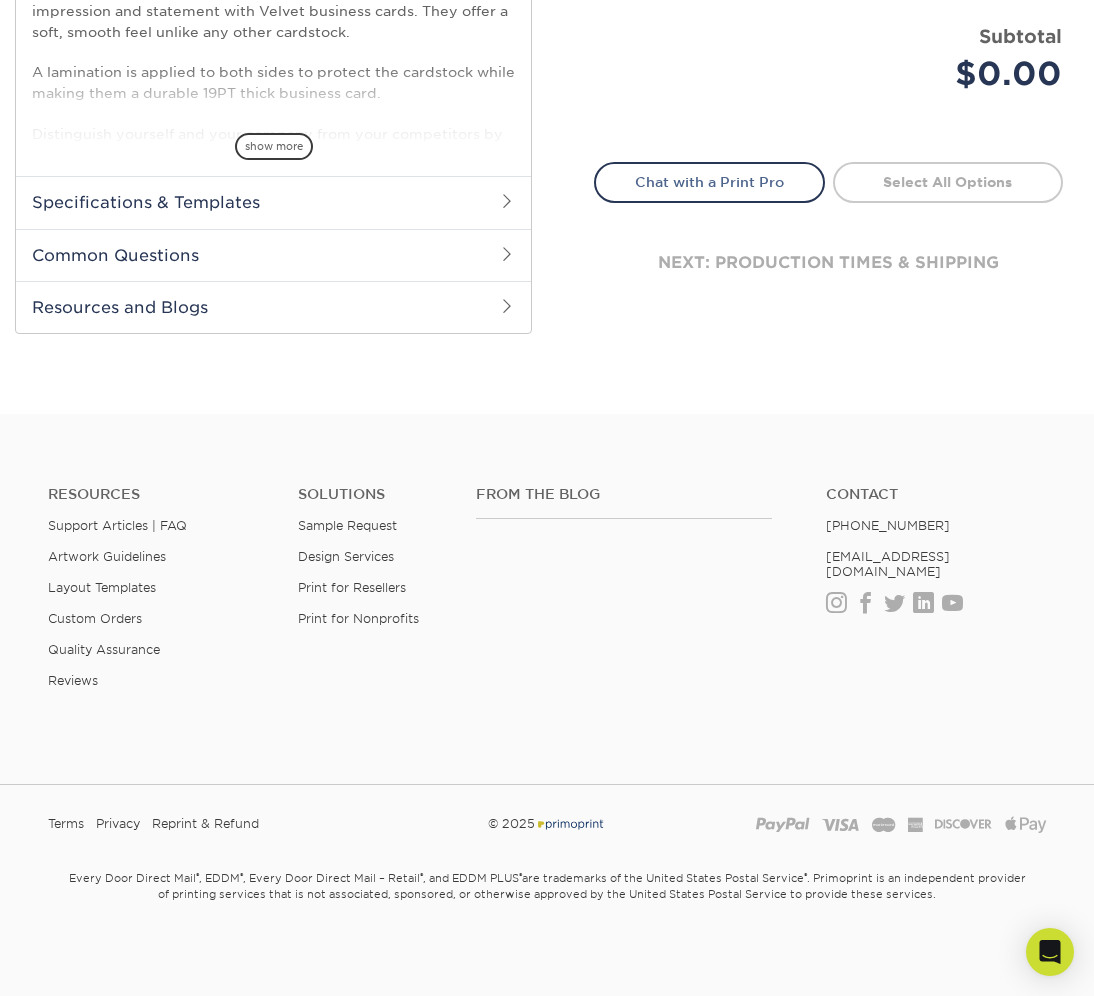 click on "Specifications & Templates" at bounding box center [273, 202] 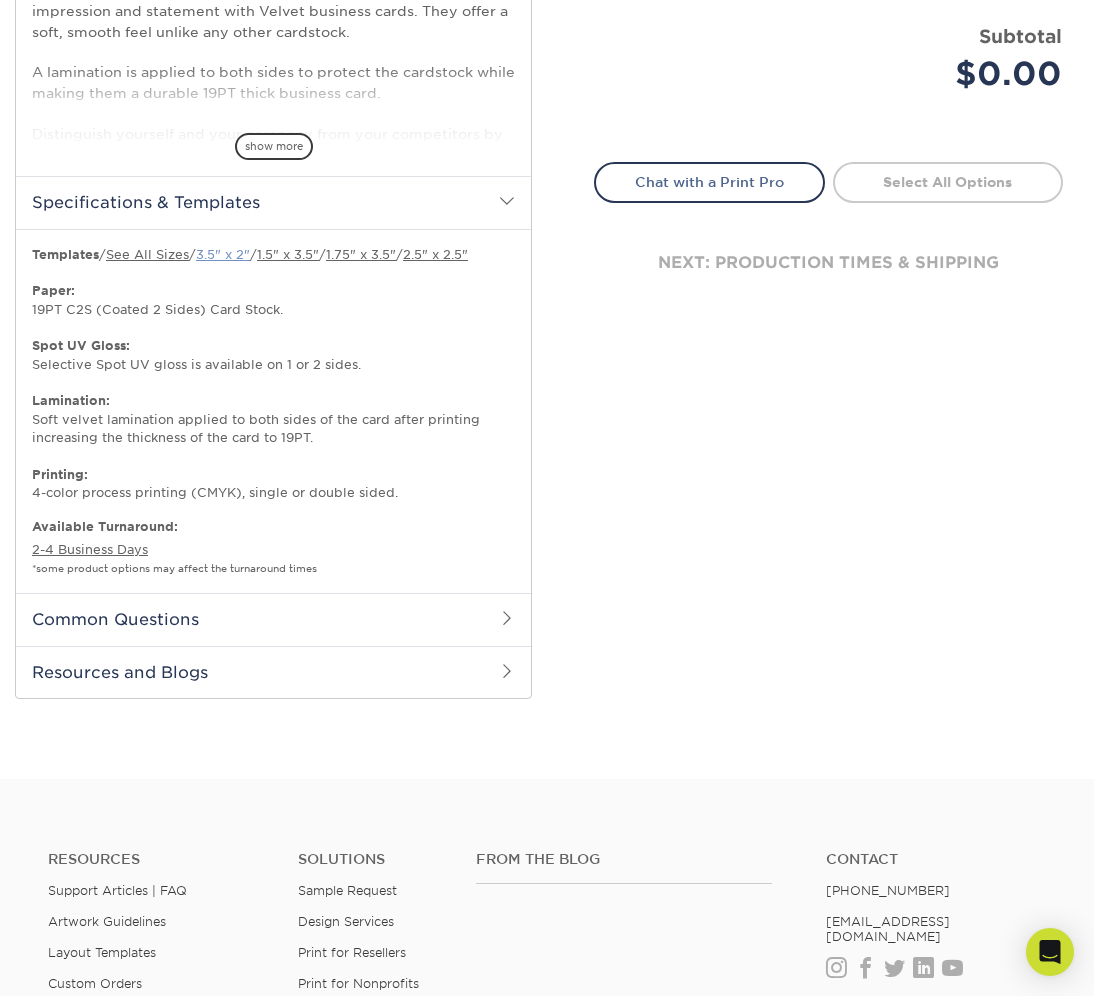 click on "3.5" x 2"" at bounding box center [223, 254] 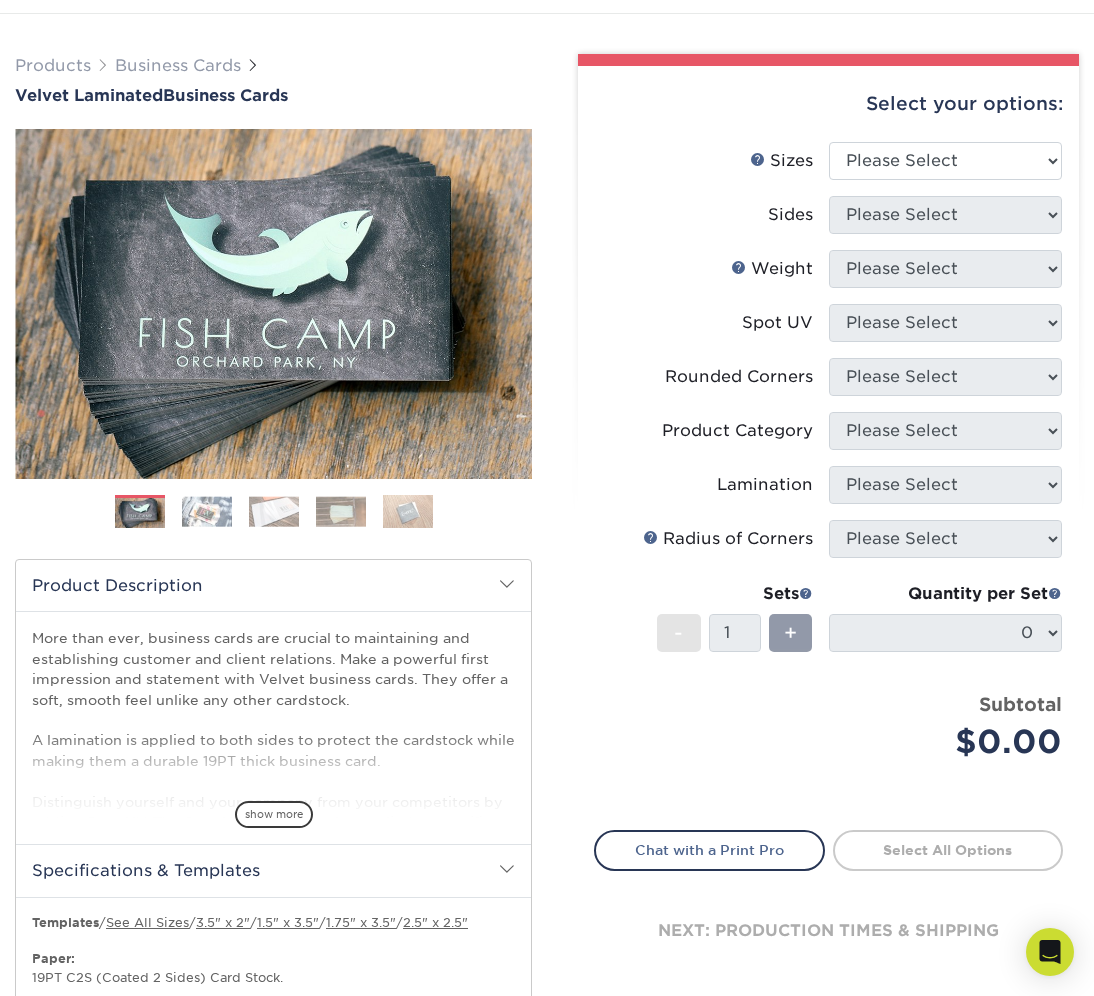 scroll, scrollTop: 0, scrollLeft: 0, axis: both 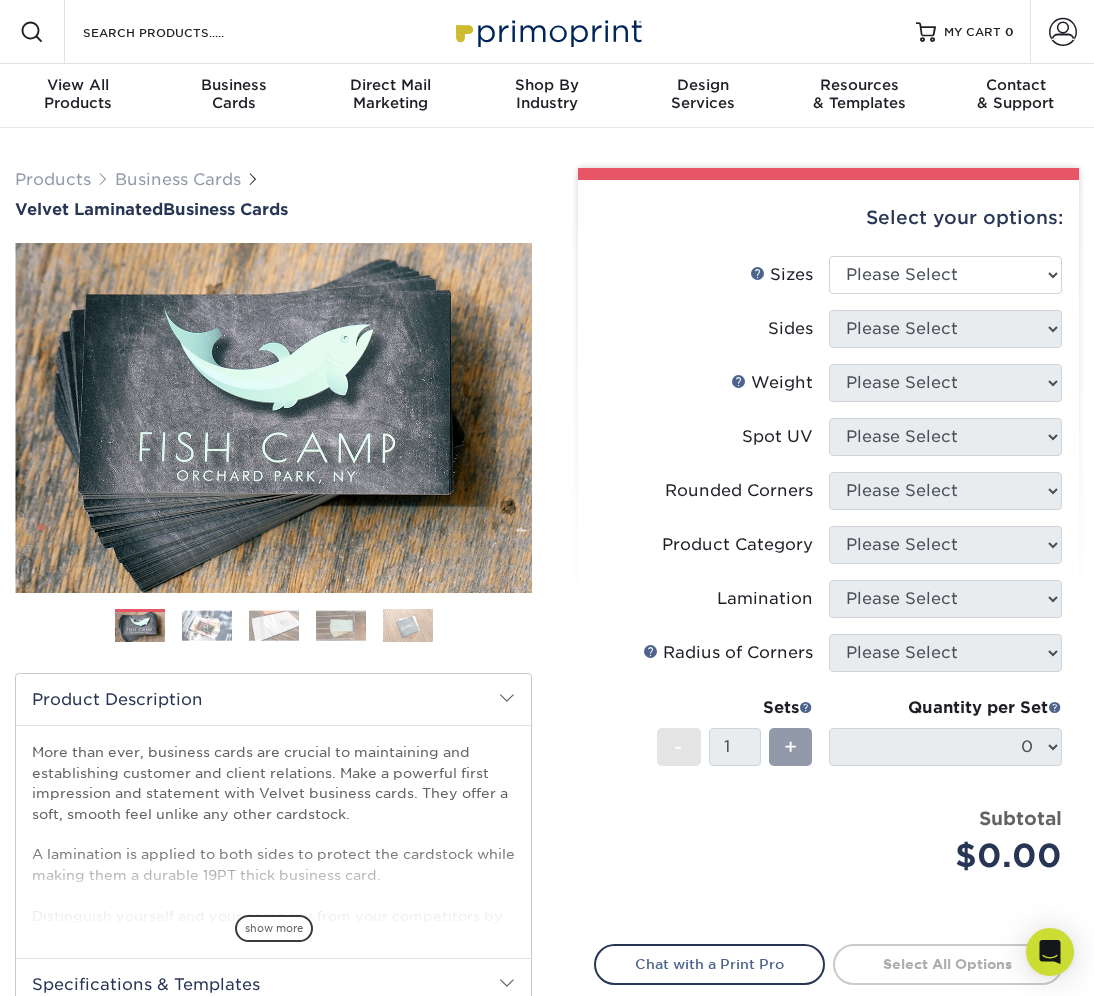 click on "Products
Business Cards
Velvet Laminated  Business Cards
Previous Next" at bounding box center [547, 844] 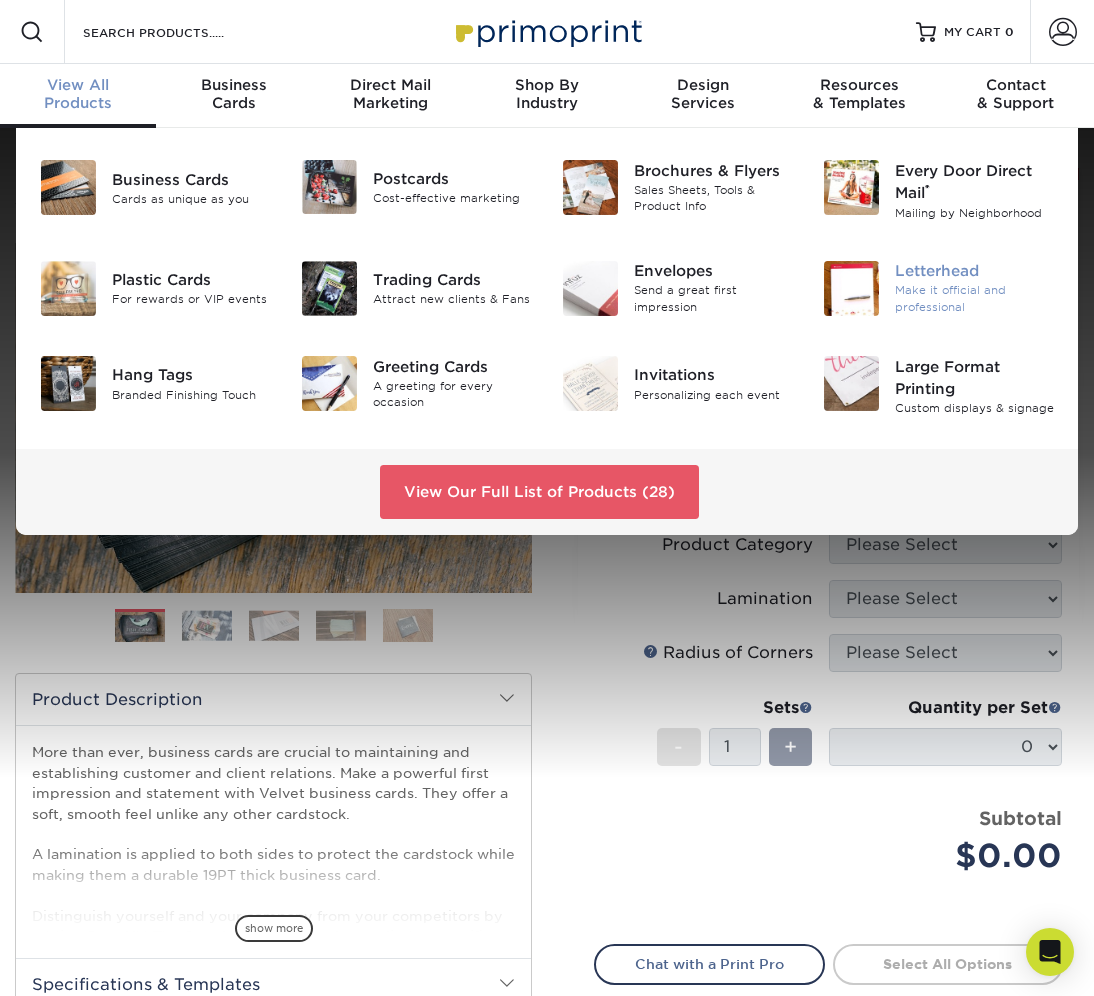 click on "Make it official and professional" at bounding box center [974, 299] 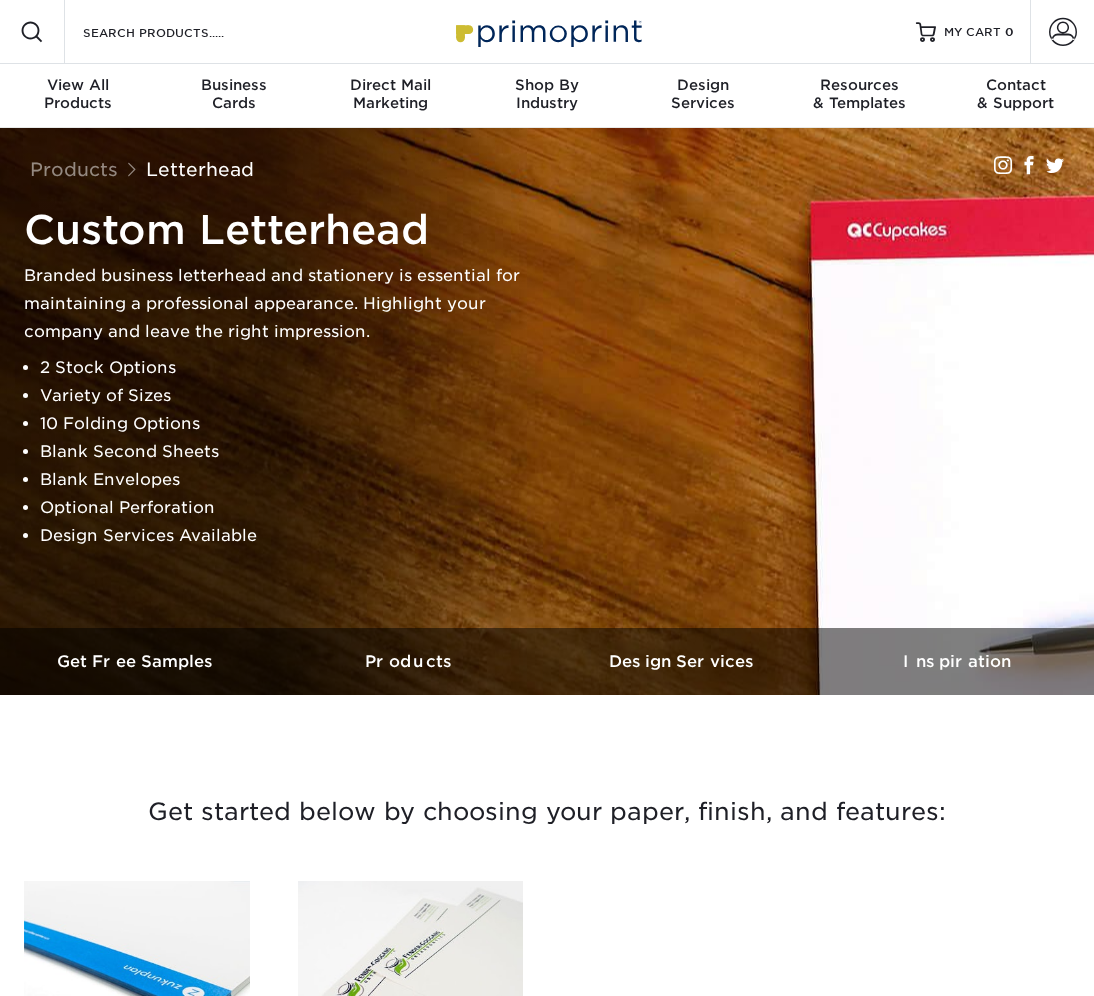 scroll, scrollTop: 0, scrollLeft: 0, axis: both 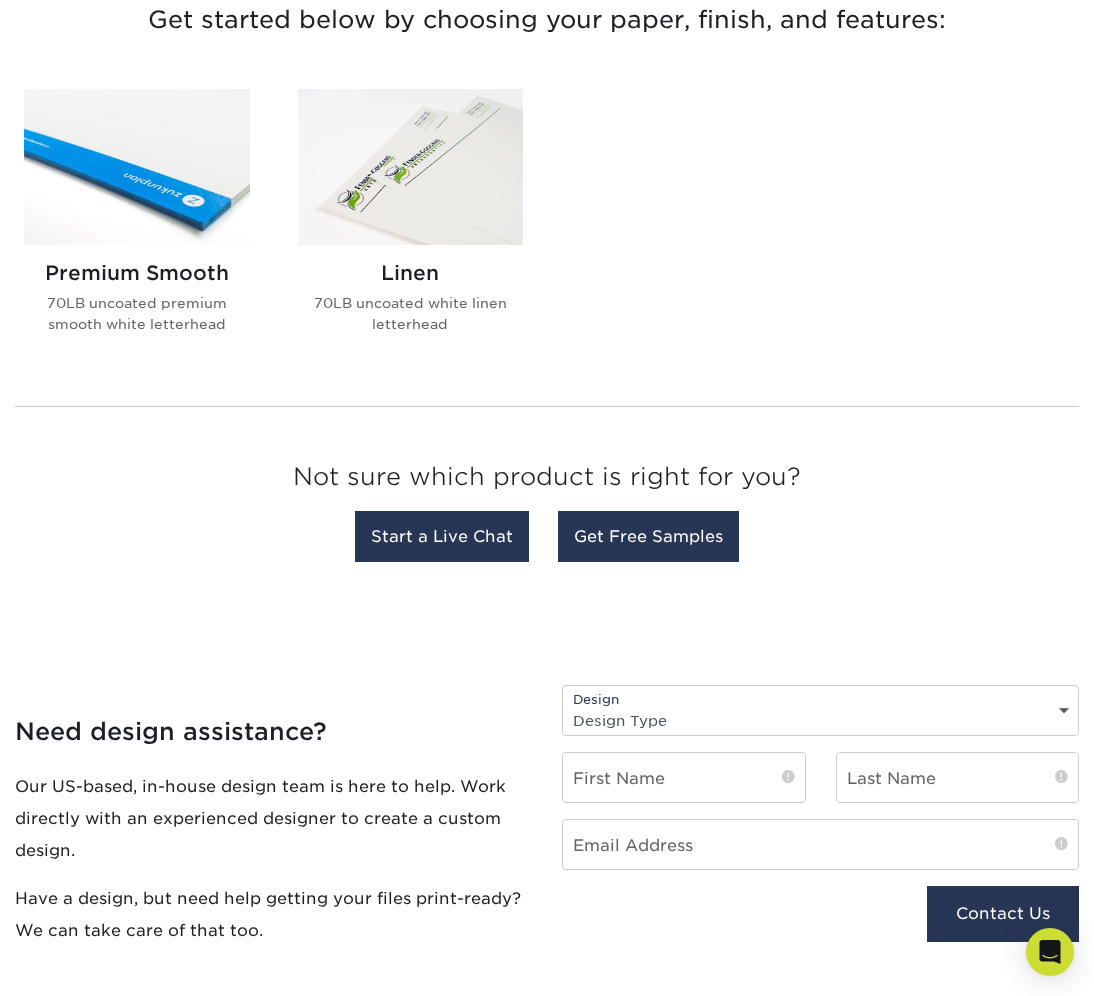click on "Premium Smooth" at bounding box center [137, 273] 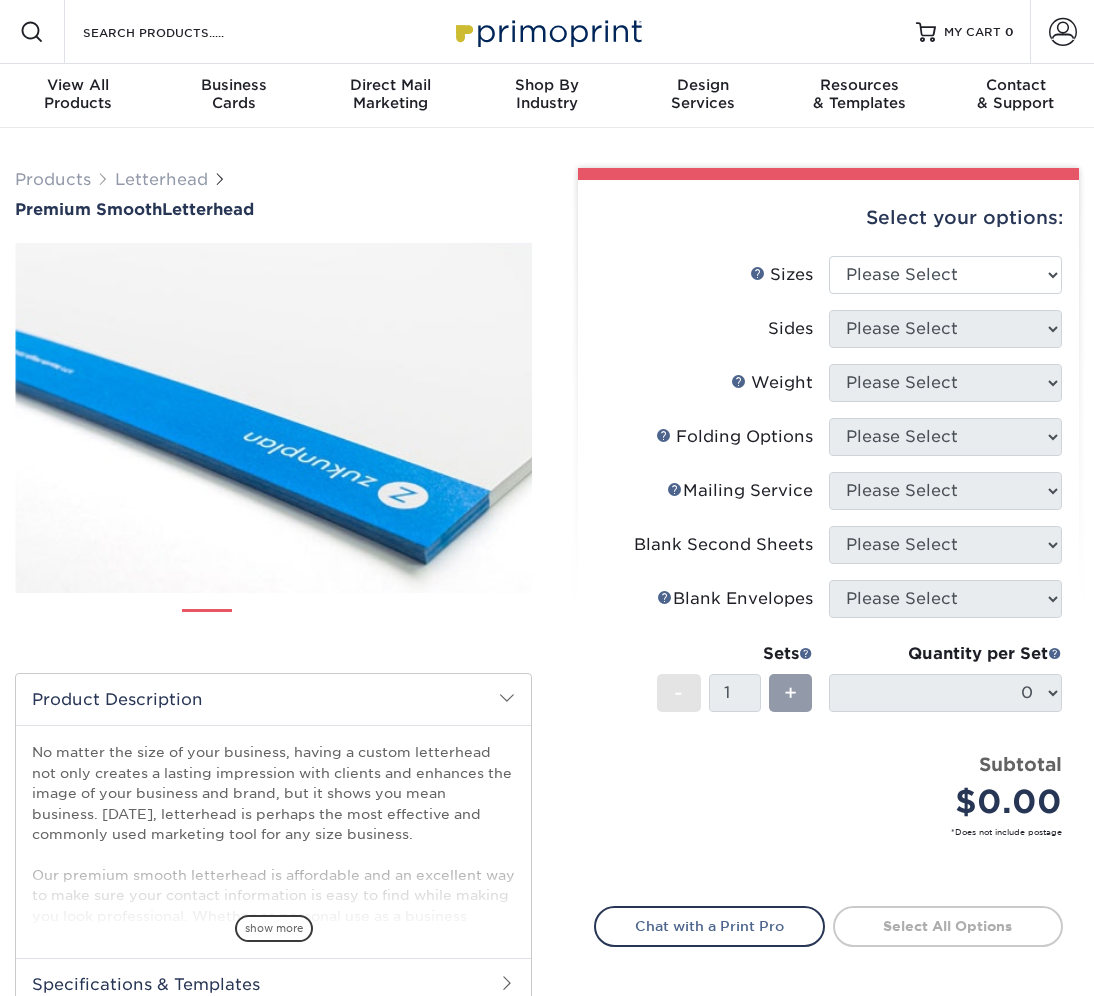 scroll, scrollTop: 0, scrollLeft: 0, axis: both 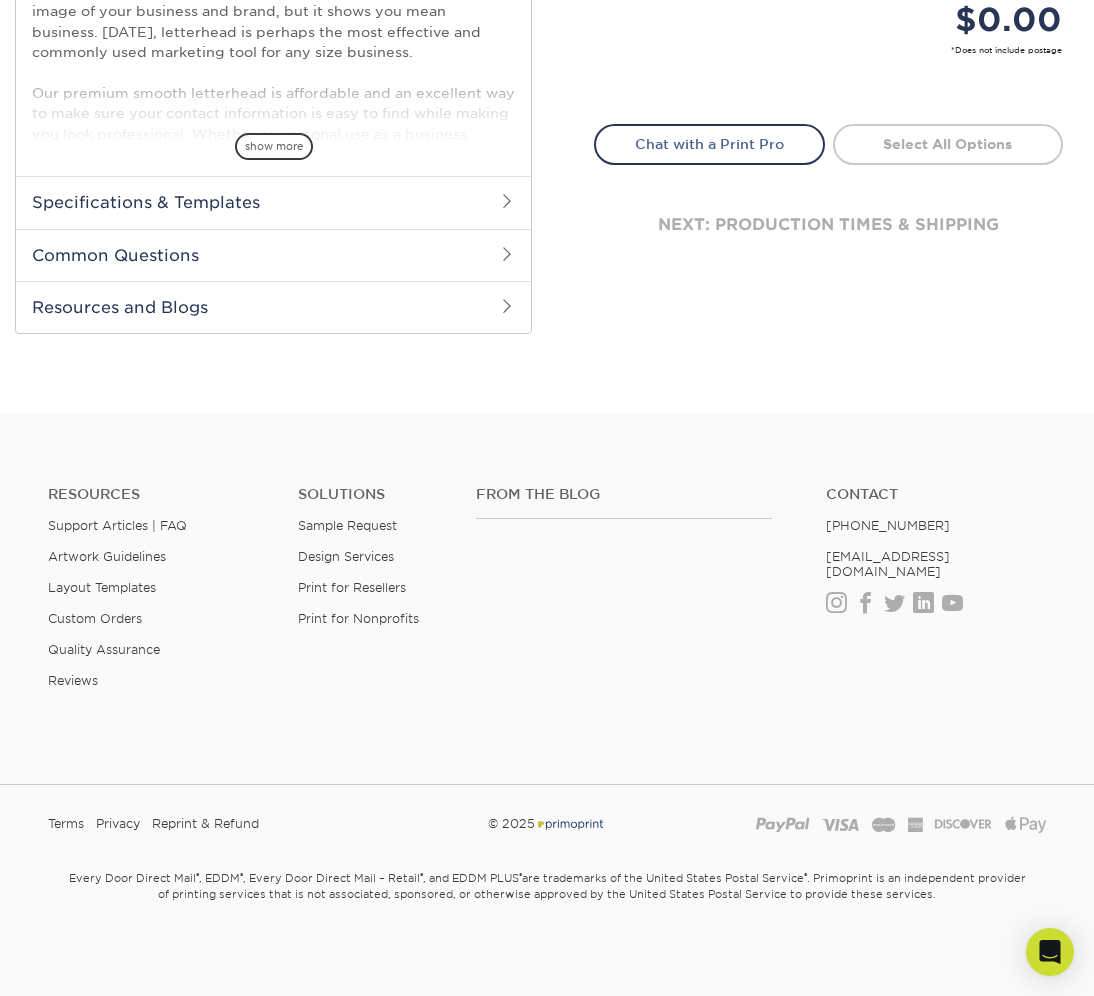 click on "Specifications & Templates" at bounding box center (273, 202) 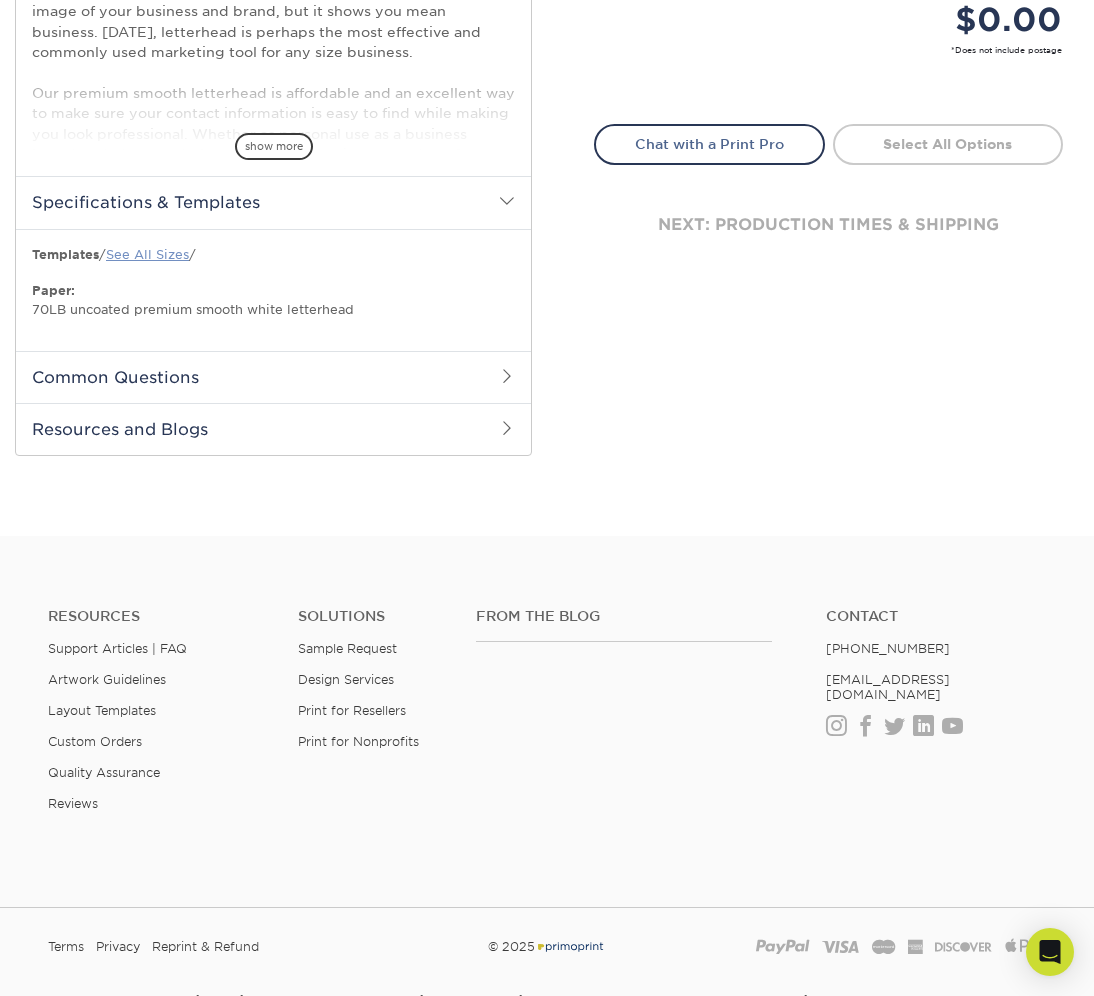 click on "See All Sizes" at bounding box center (147, 254) 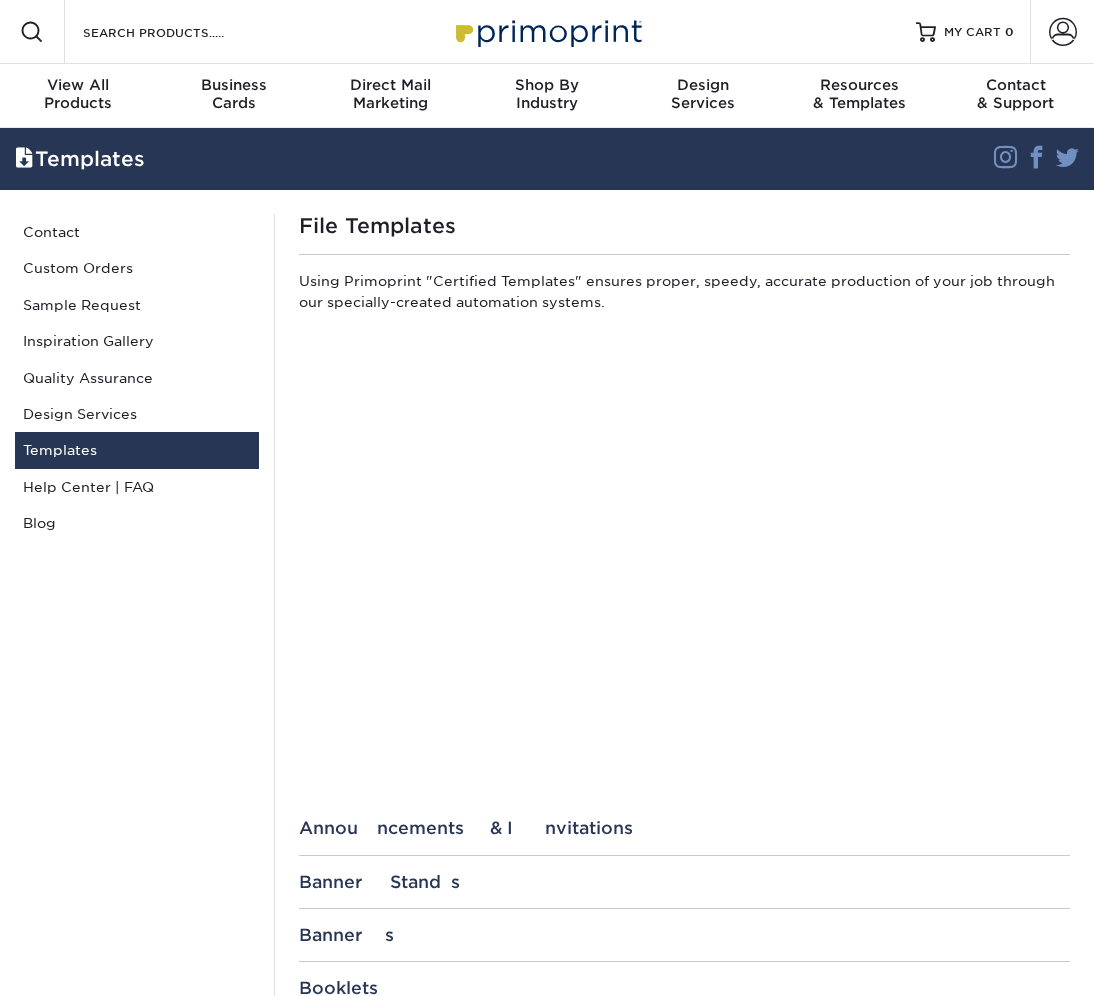 scroll, scrollTop: 0, scrollLeft: 0, axis: both 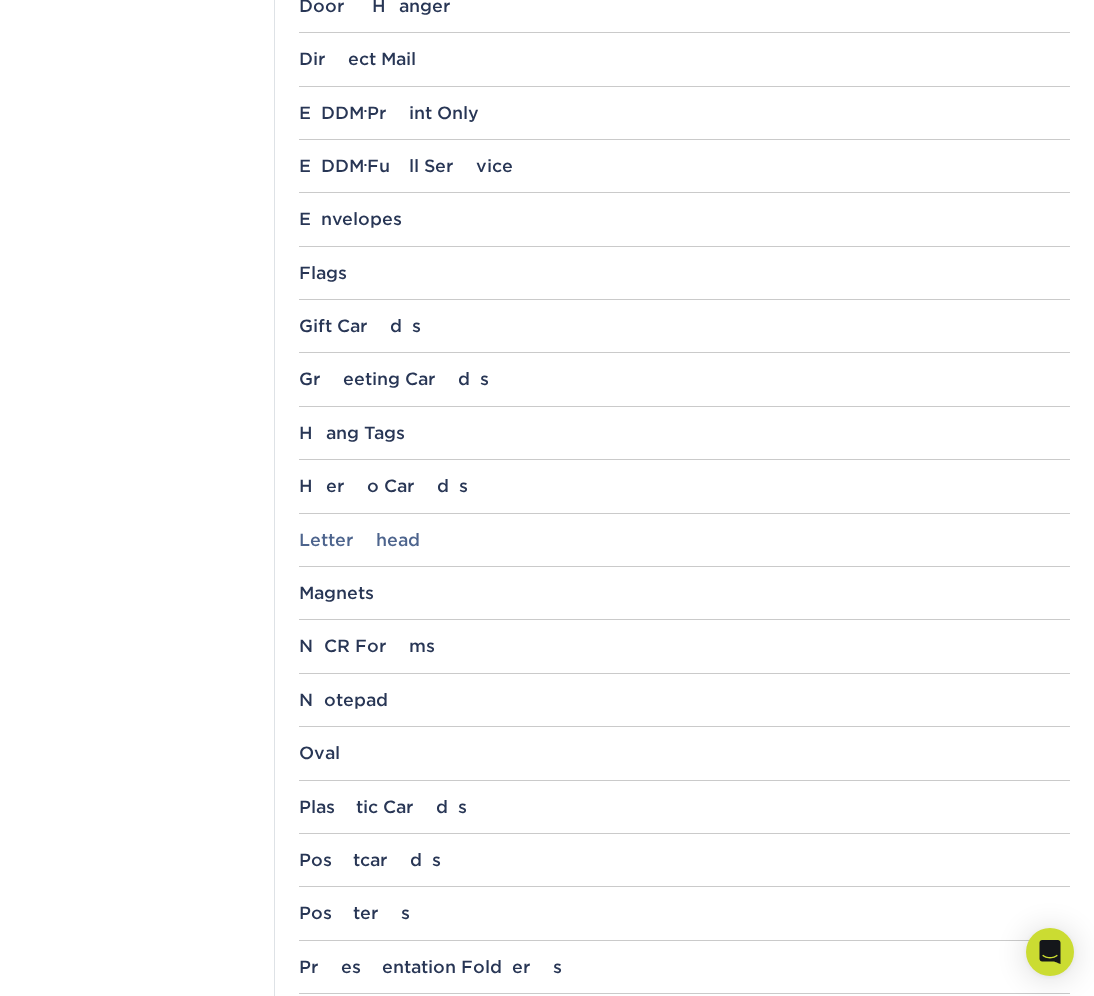 click on "Letterhead" at bounding box center (685, 540) 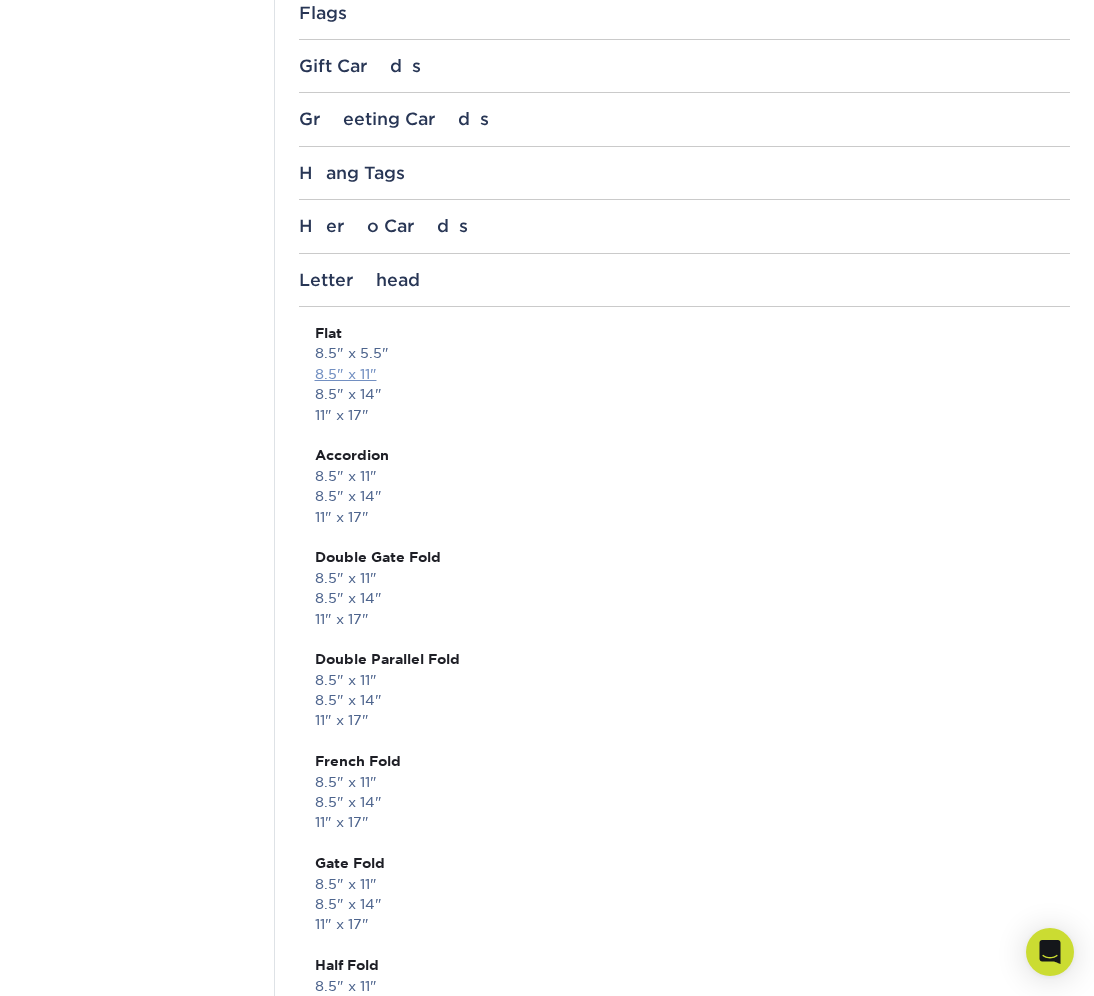 scroll, scrollTop: 1564, scrollLeft: 0, axis: vertical 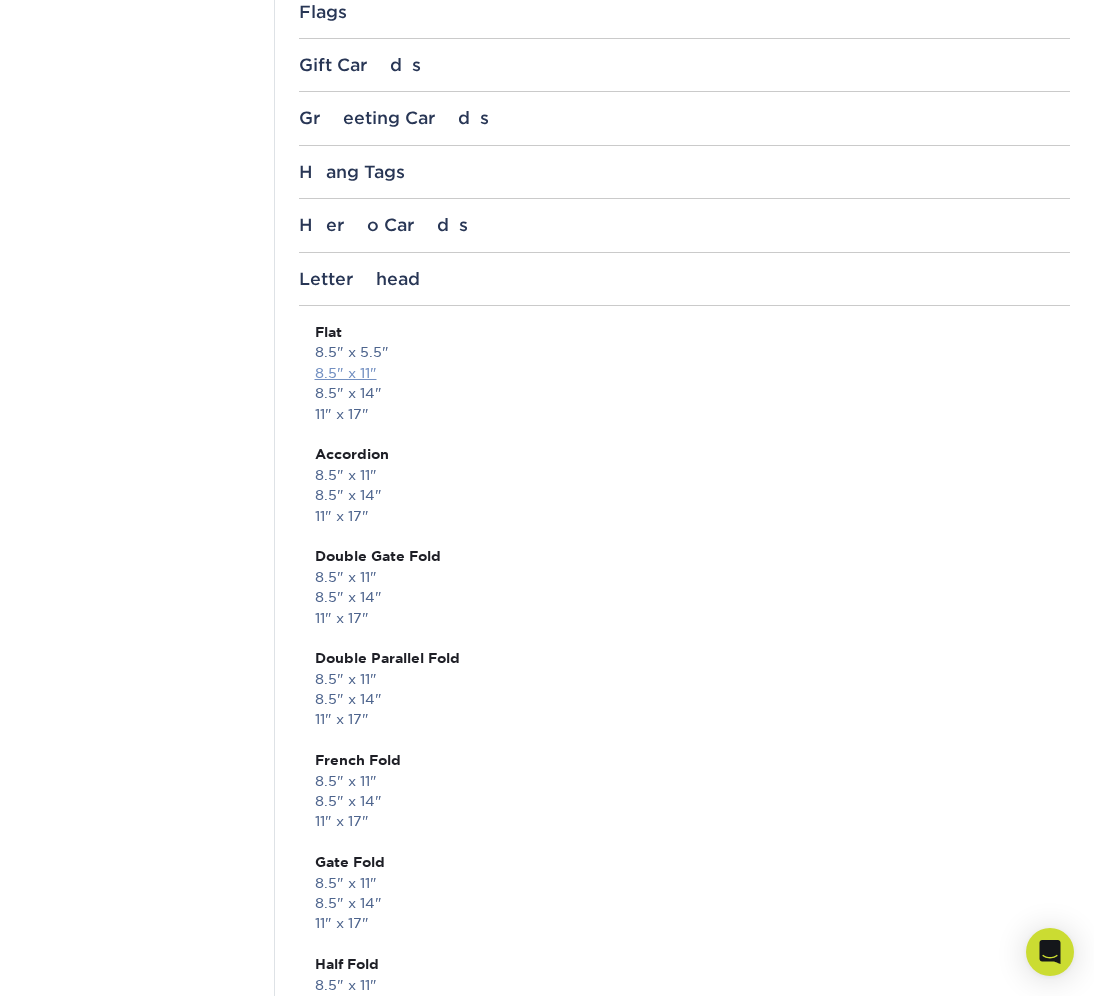 click on "8.5" x 11"" at bounding box center (346, 373) 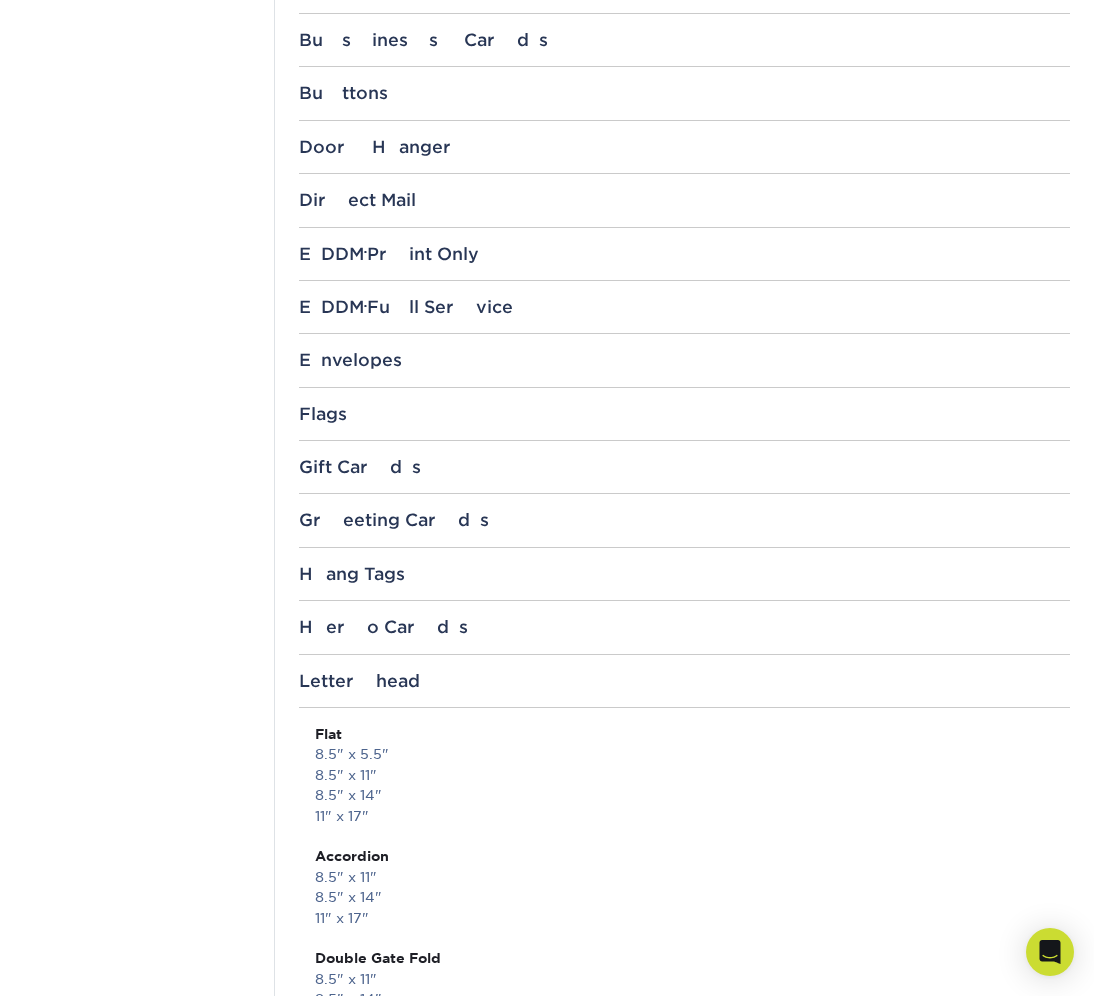 scroll, scrollTop: 1155, scrollLeft: 0, axis: vertical 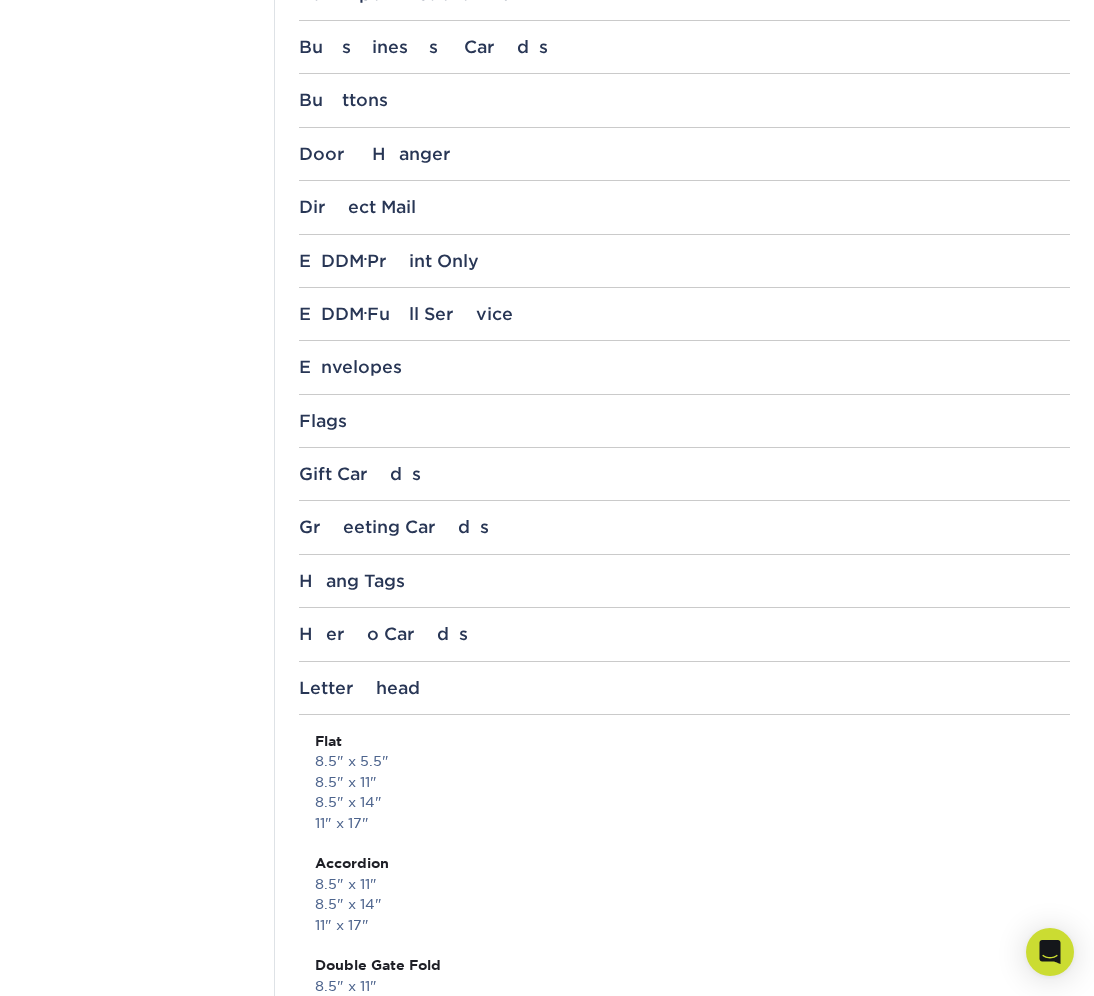 click on "File Templates
Using Primoprint "Certified Templates" ensures proper, speedy, accurate production of your job through our specially-created automation systems.
Announcements & Invitations
4.25" x 5.5" with 1/4" Rounded Corners
4.25" x 5.5" with 1/8" Rounded Corners
4.25" x 5.5"
4.25" x 6" with 1/4" Rounded Corners
4.25" x 6" with 1/8" Rounded Corners
4.25" x 6"
4" x 6" with 1/4" Rounded Corners
4" x 6" with 1/8" Rounded Corners
4" x 6"
5" x 7" with 1/4" Rounded Corners 5" x 7" 6" x 6" Banners" at bounding box center (684, 876) 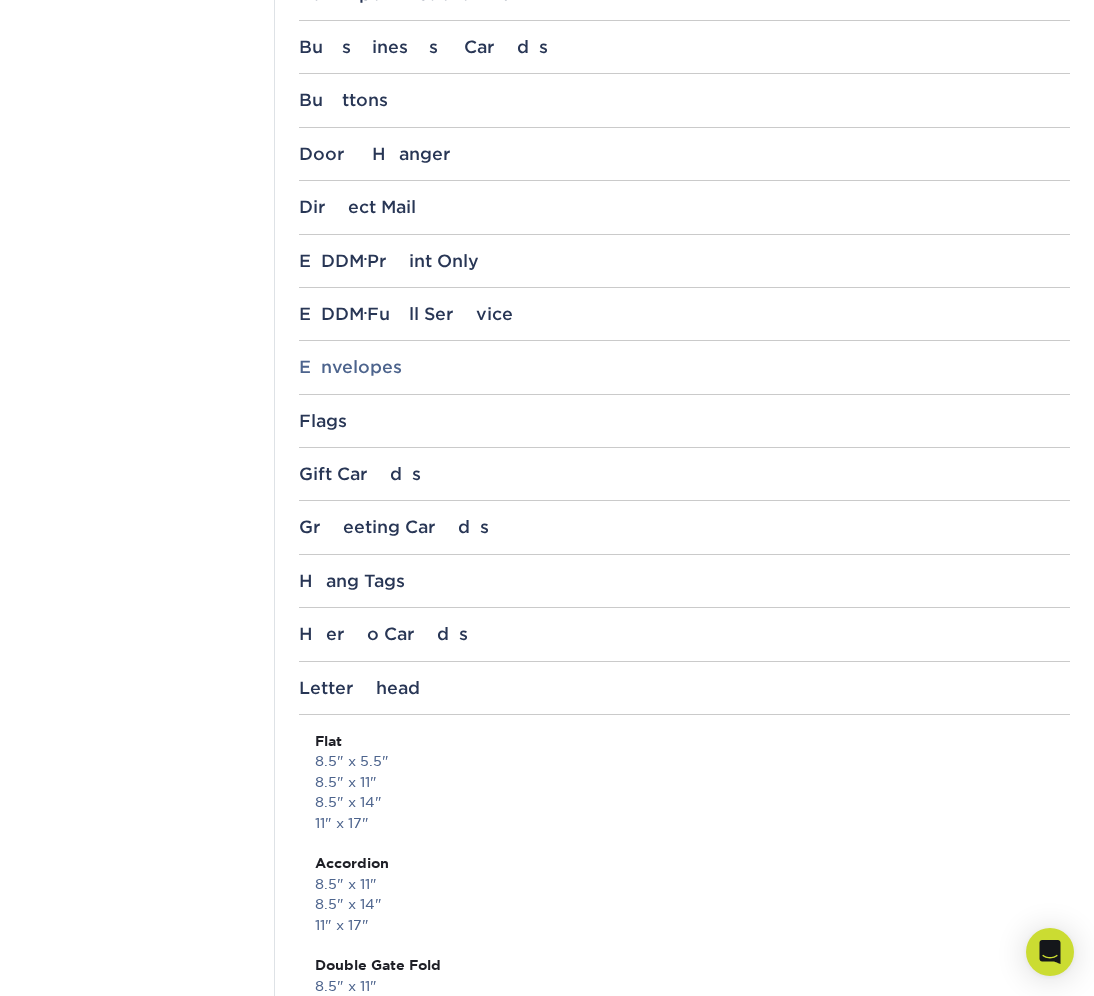 click on "Envelopes" at bounding box center (685, 367) 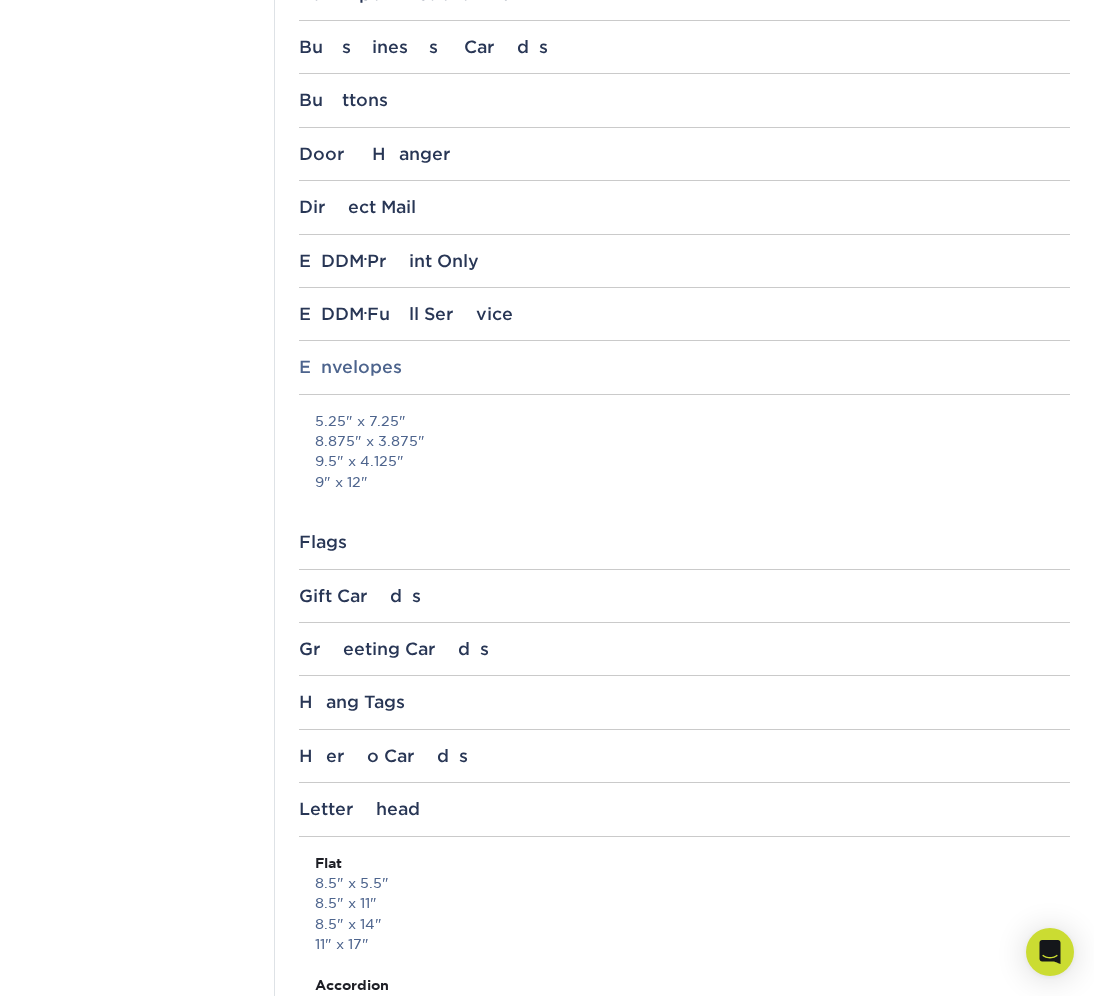 scroll, scrollTop: 1154, scrollLeft: 0, axis: vertical 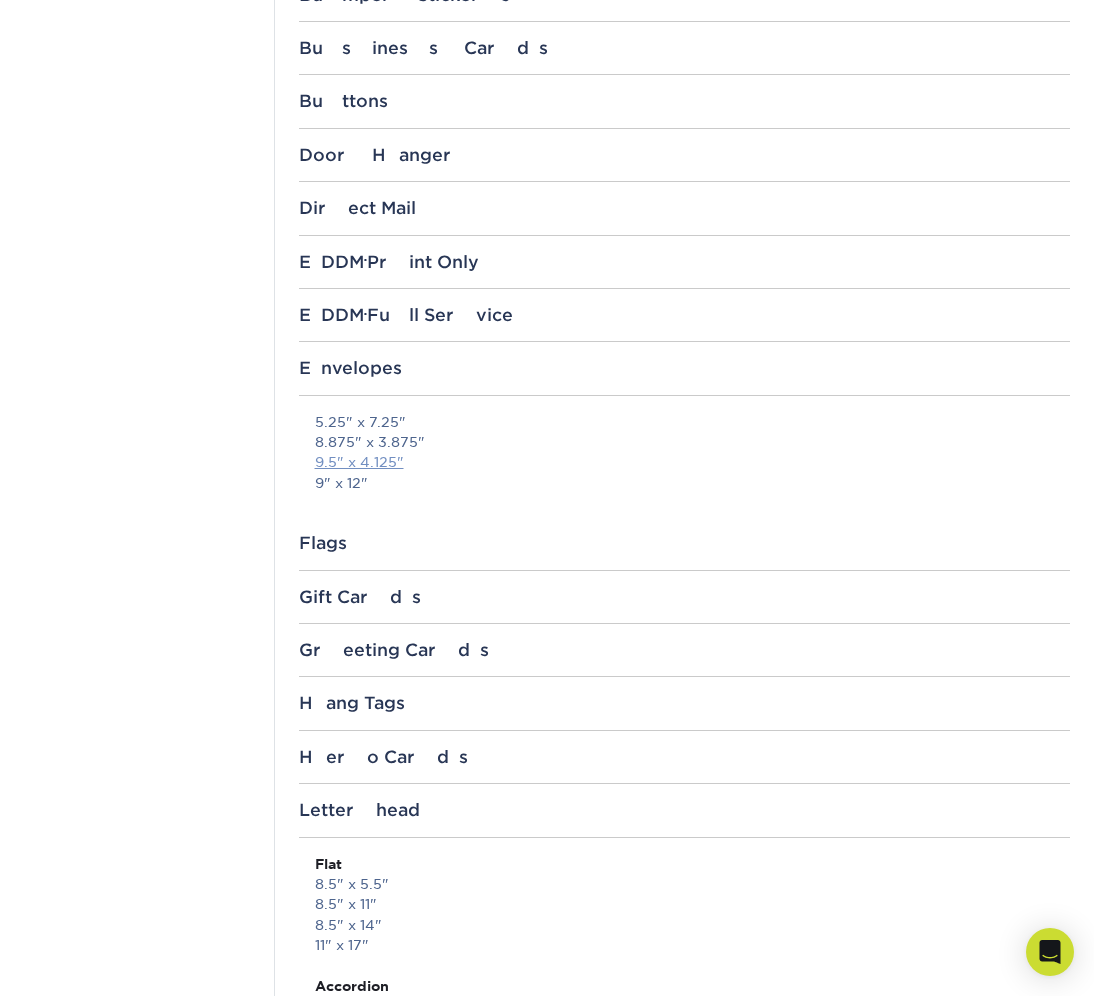 click on "9.5" x 4.125"" at bounding box center (359, 462) 